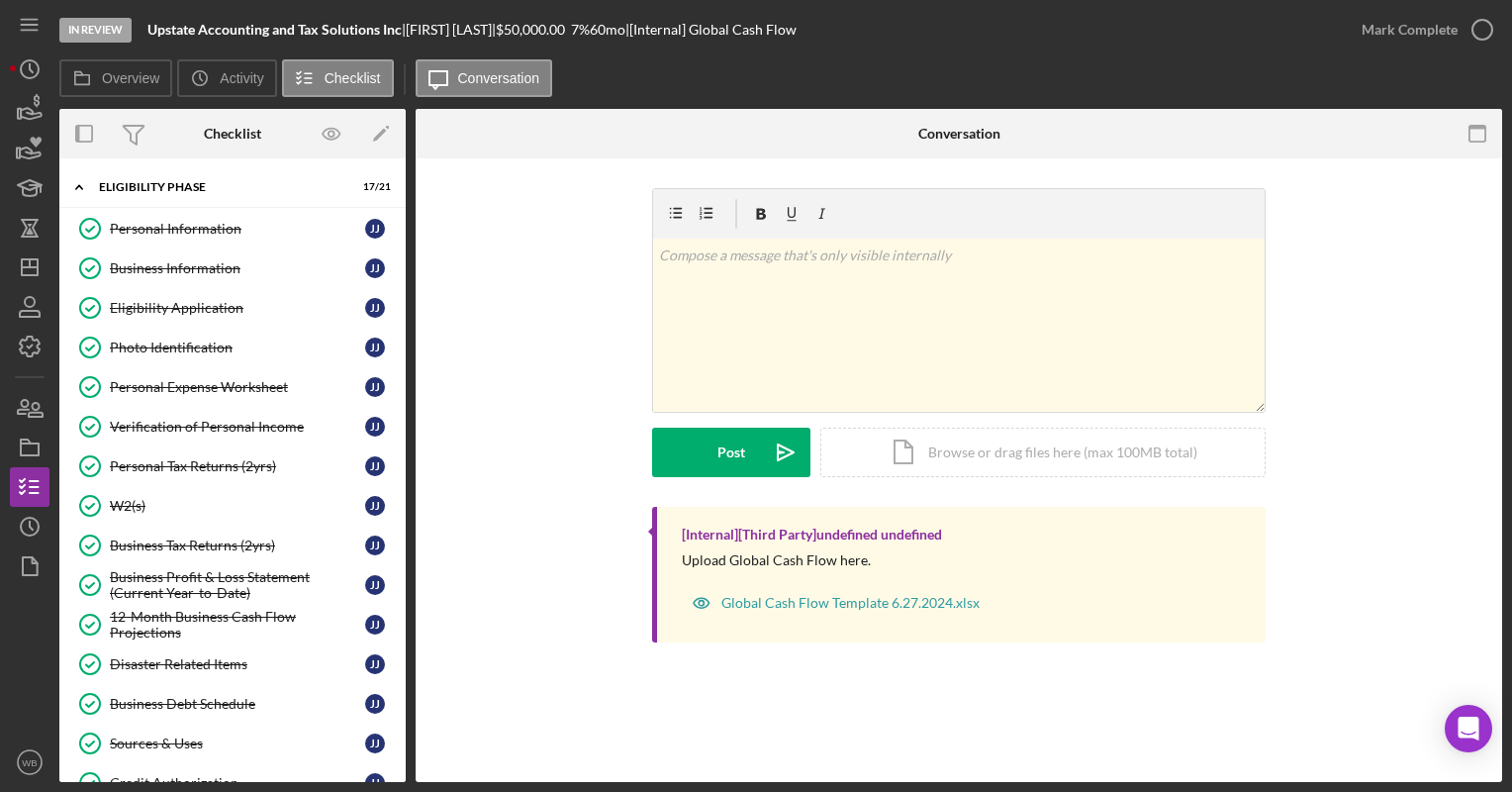 scroll, scrollTop: 0, scrollLeft: 0, axis: both 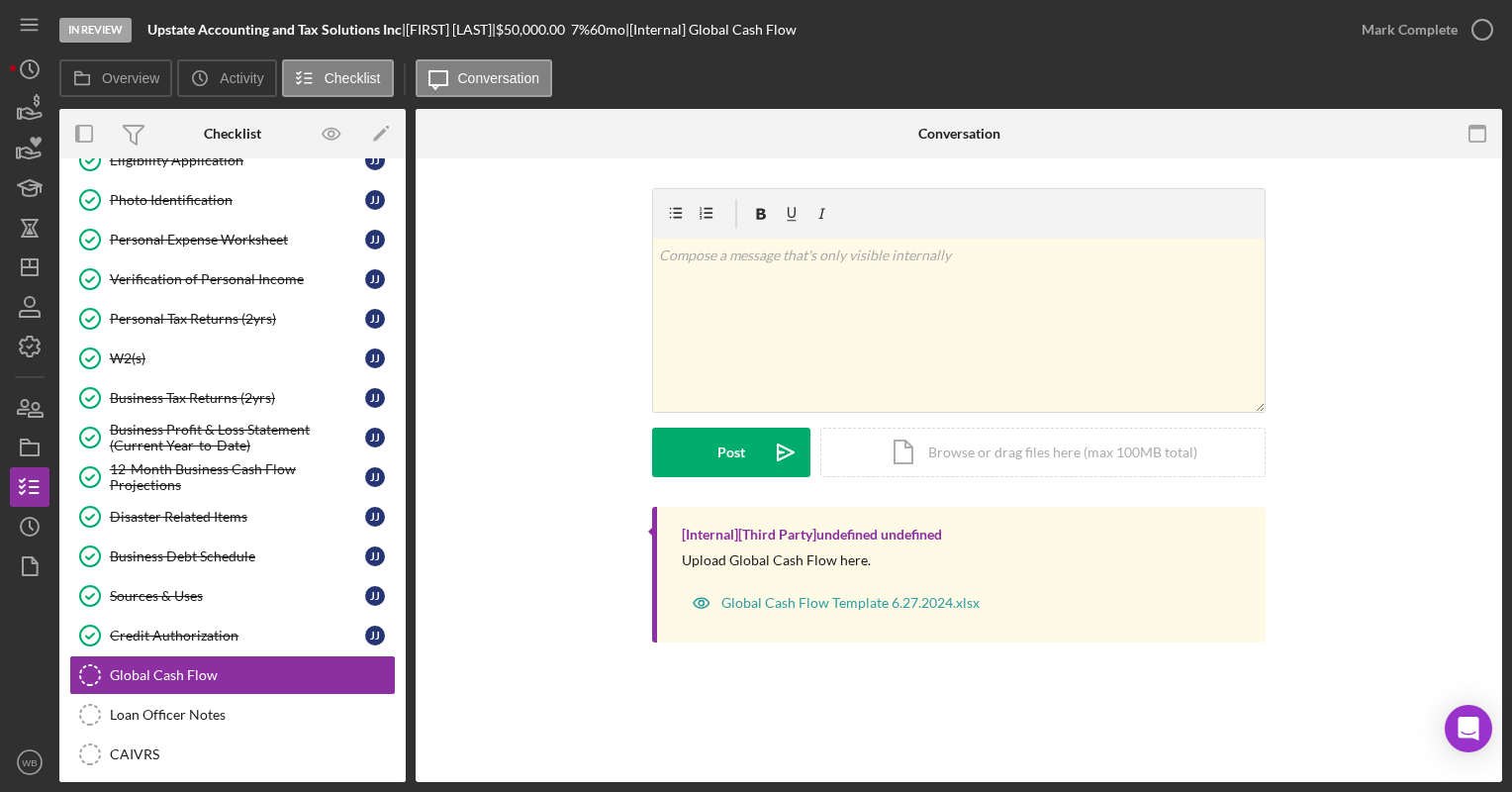 click on "v Color teal Color pink Remove color Add row above Add row below Add column before Add column after Merge cells Split cells Remove column Remove row Remove table Post Icon/icon-invite-send Icon/Document Browse or drag files here (max 100MB total) Tap to choose files or take a photo Cancel Post Icon/icon-invite-send" at bounding box center [959, 347] 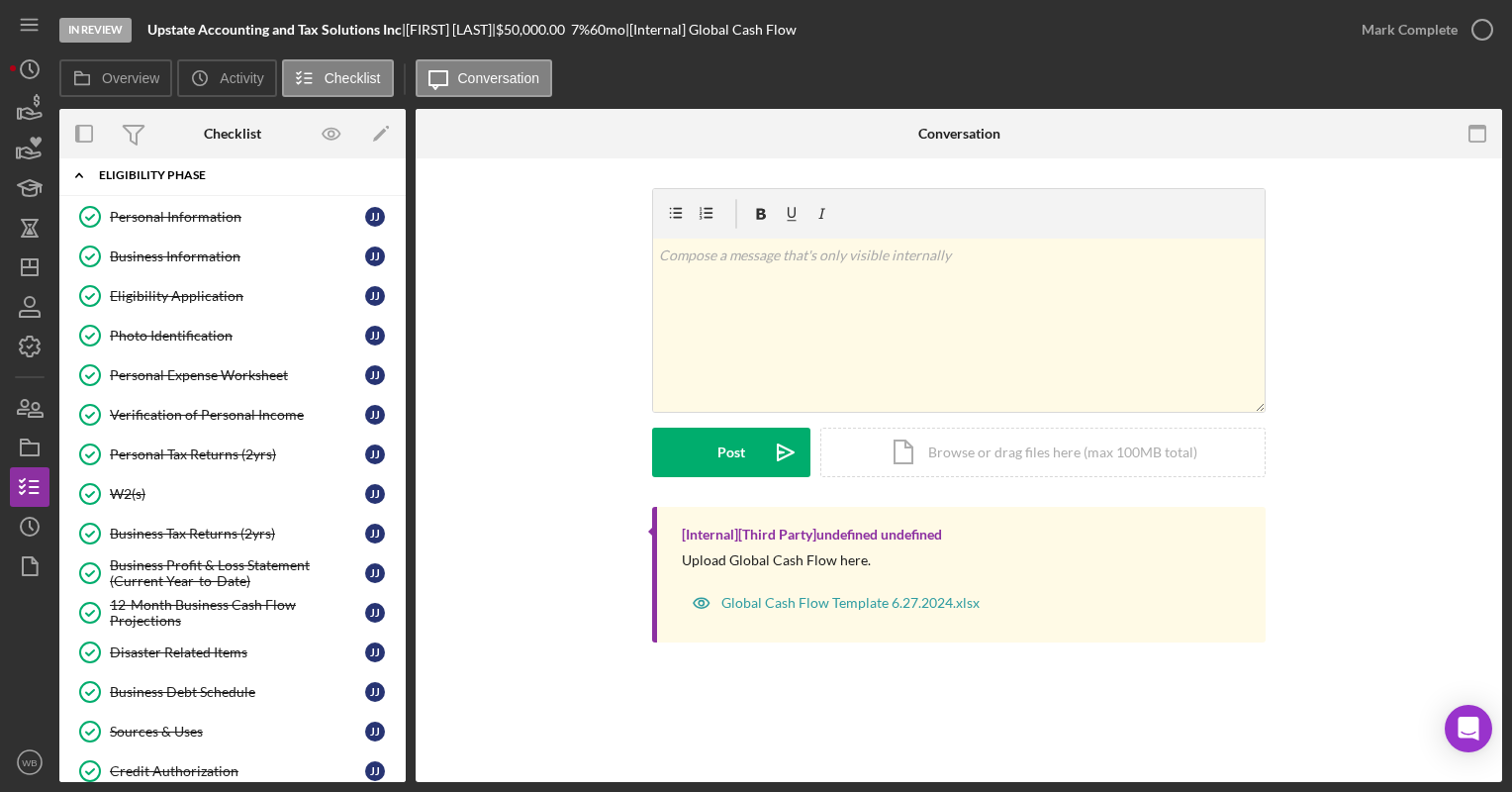 scroll, scrollTop: 0, scrollLeft: 0, axis: both 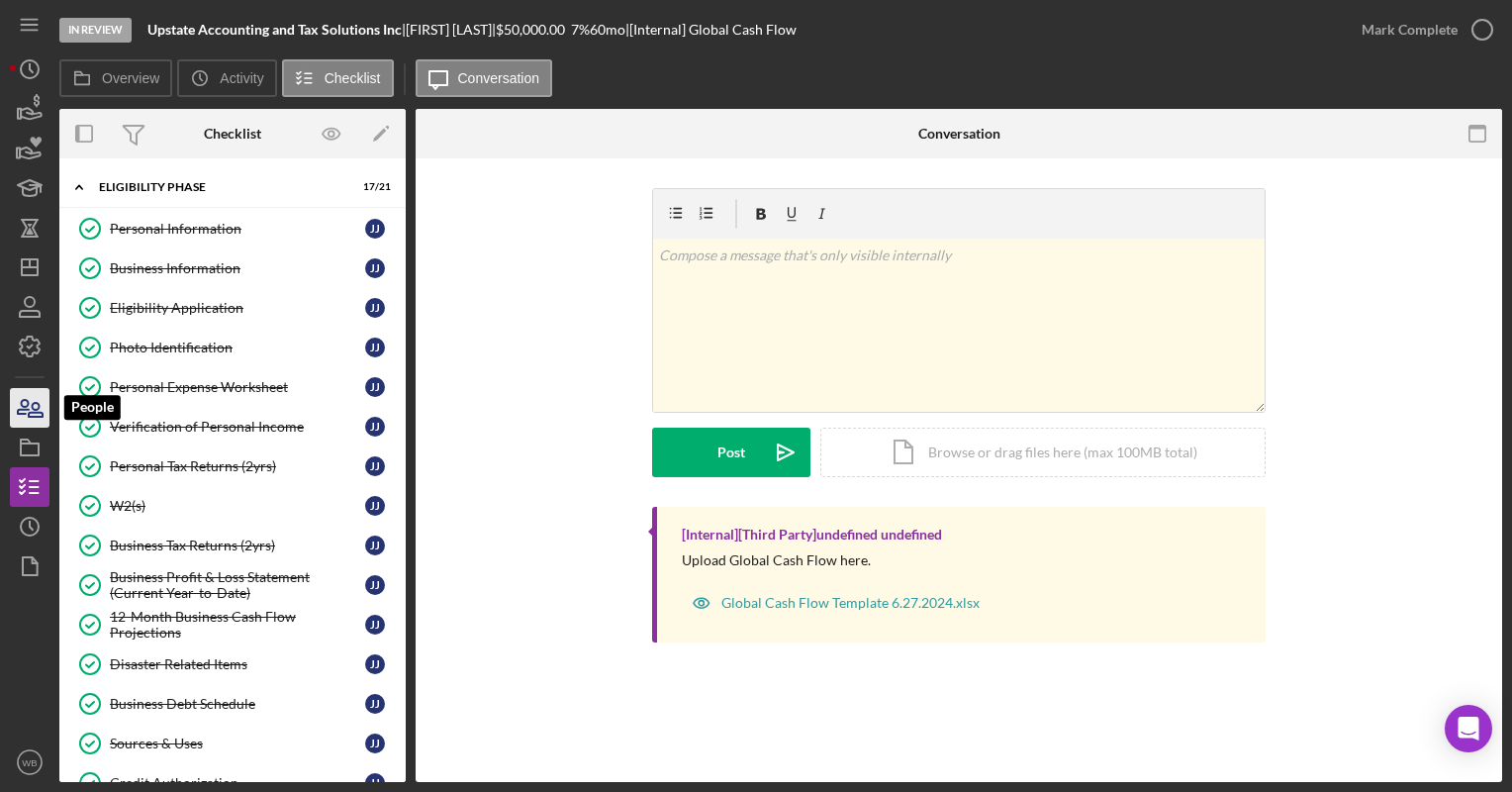 click 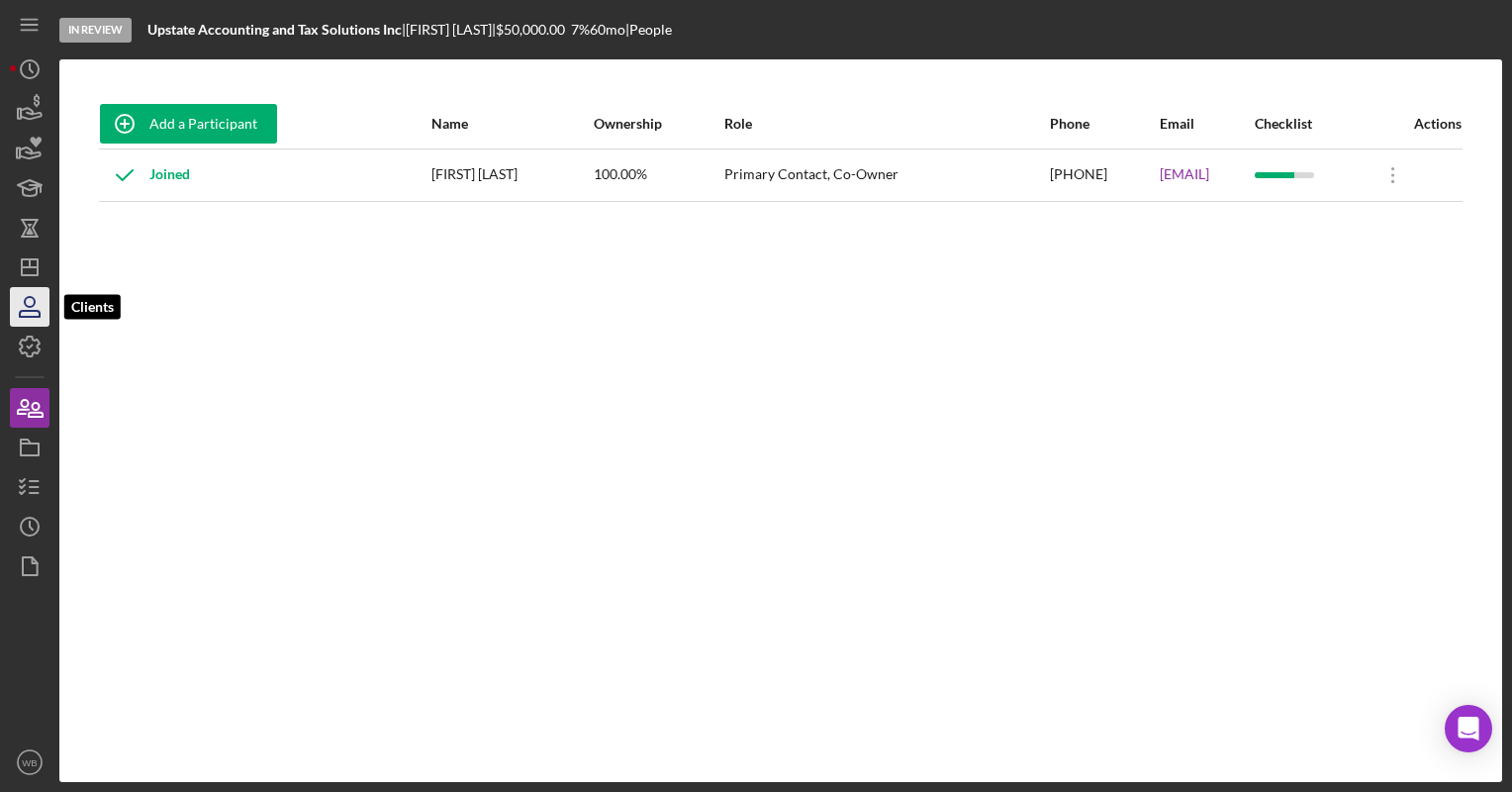 click 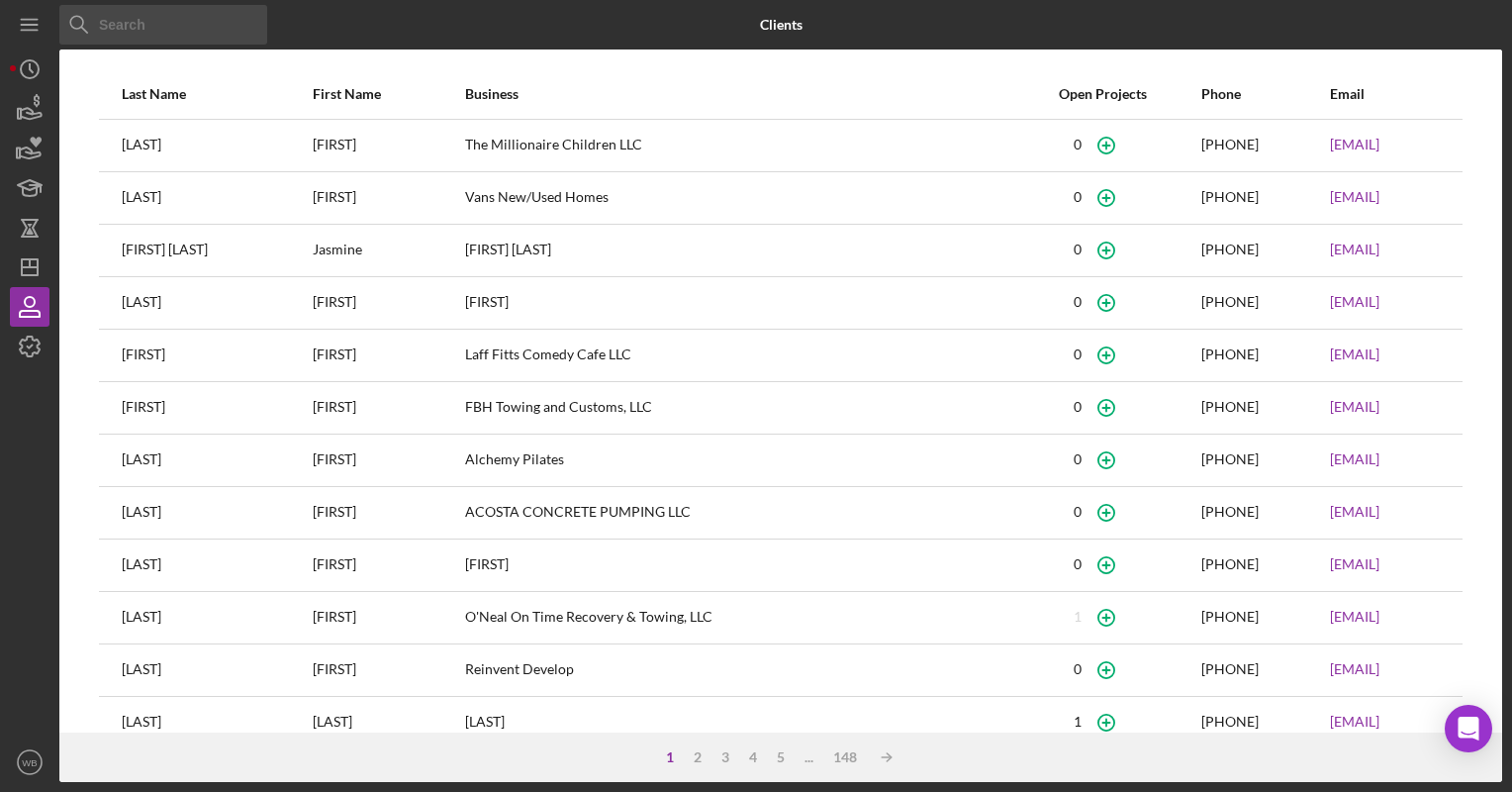 click at bounding box center (163, 25) 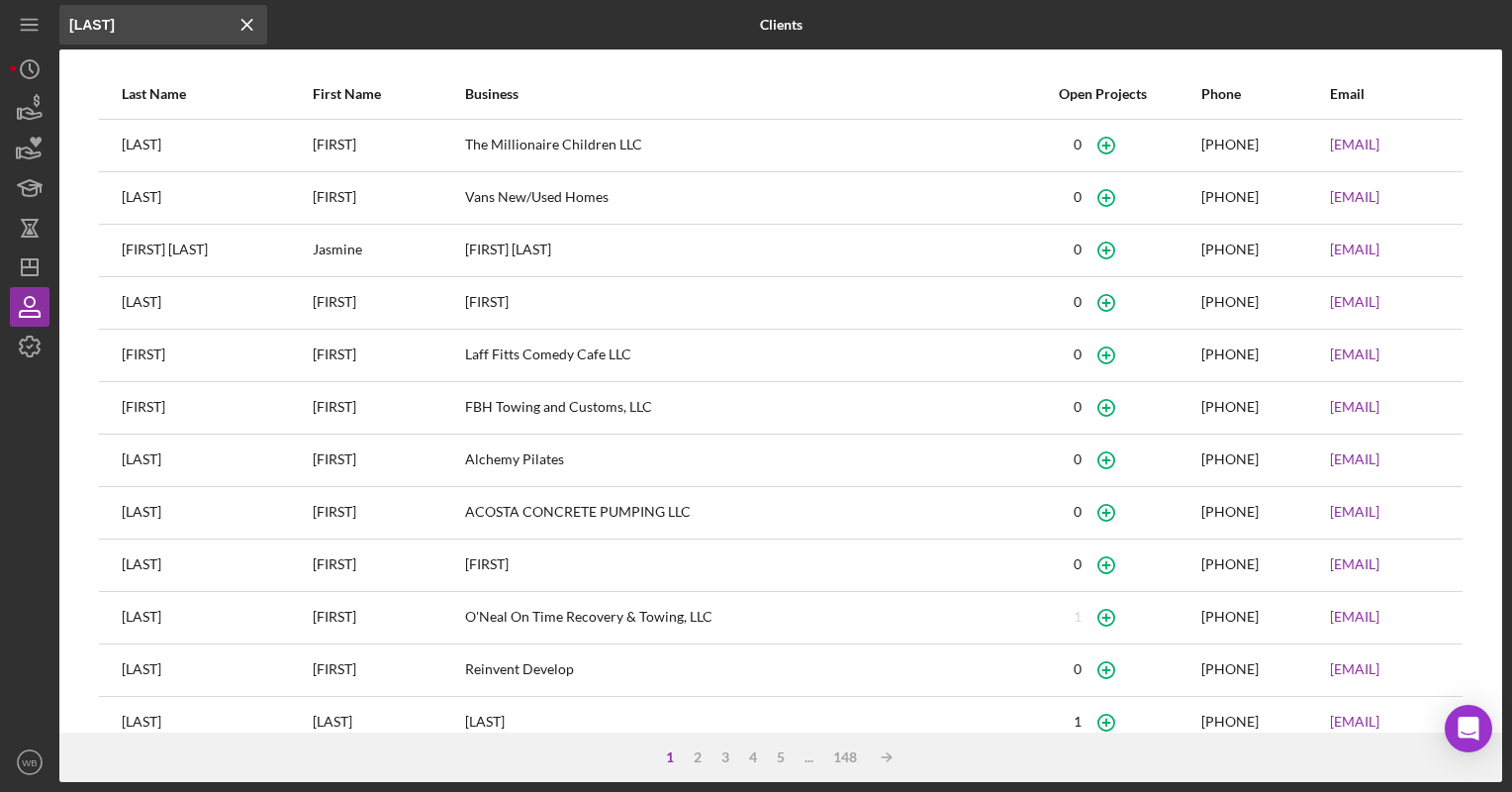 type on "[LAST]" 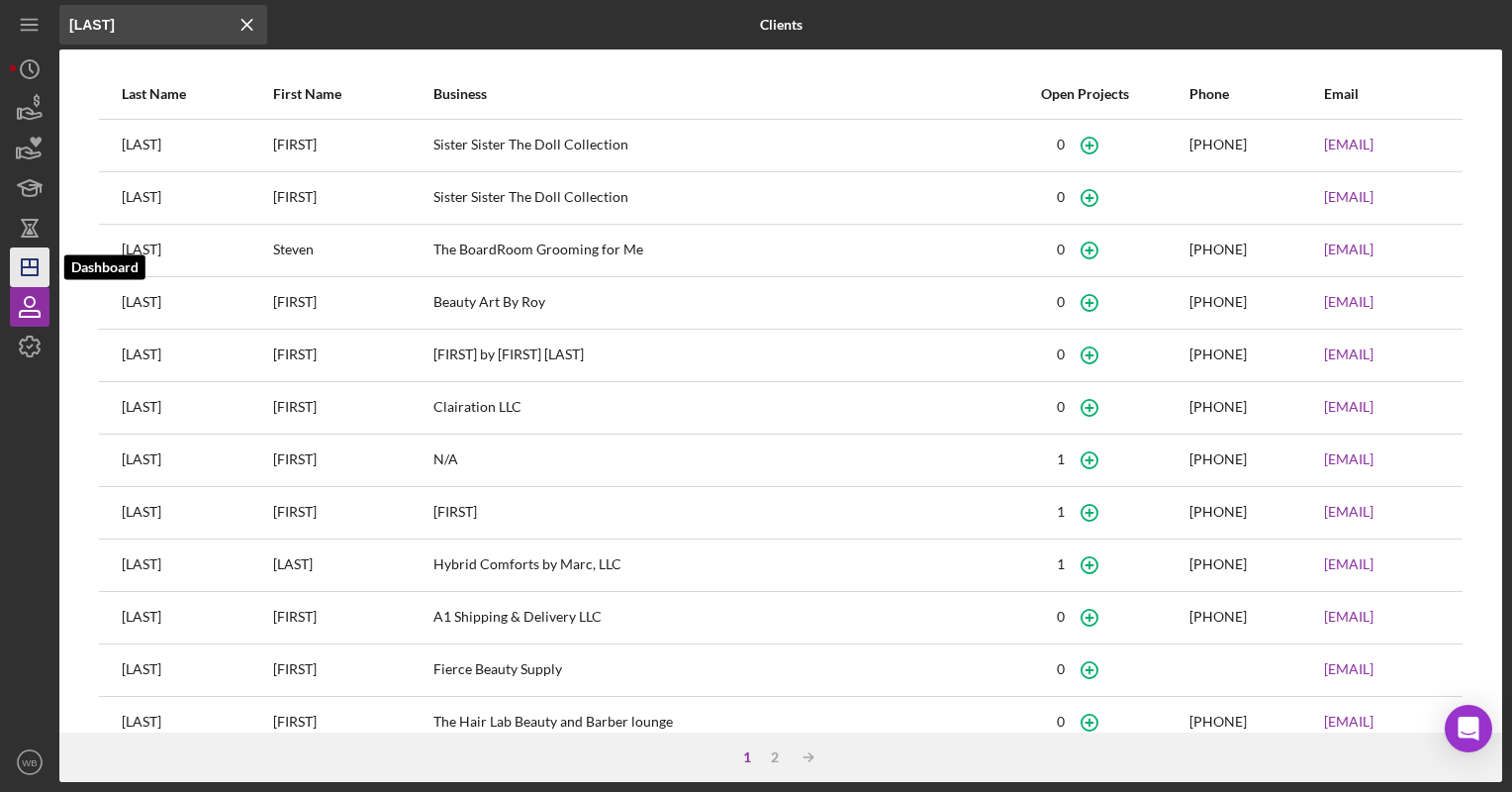click on "Icon/Dashboard" 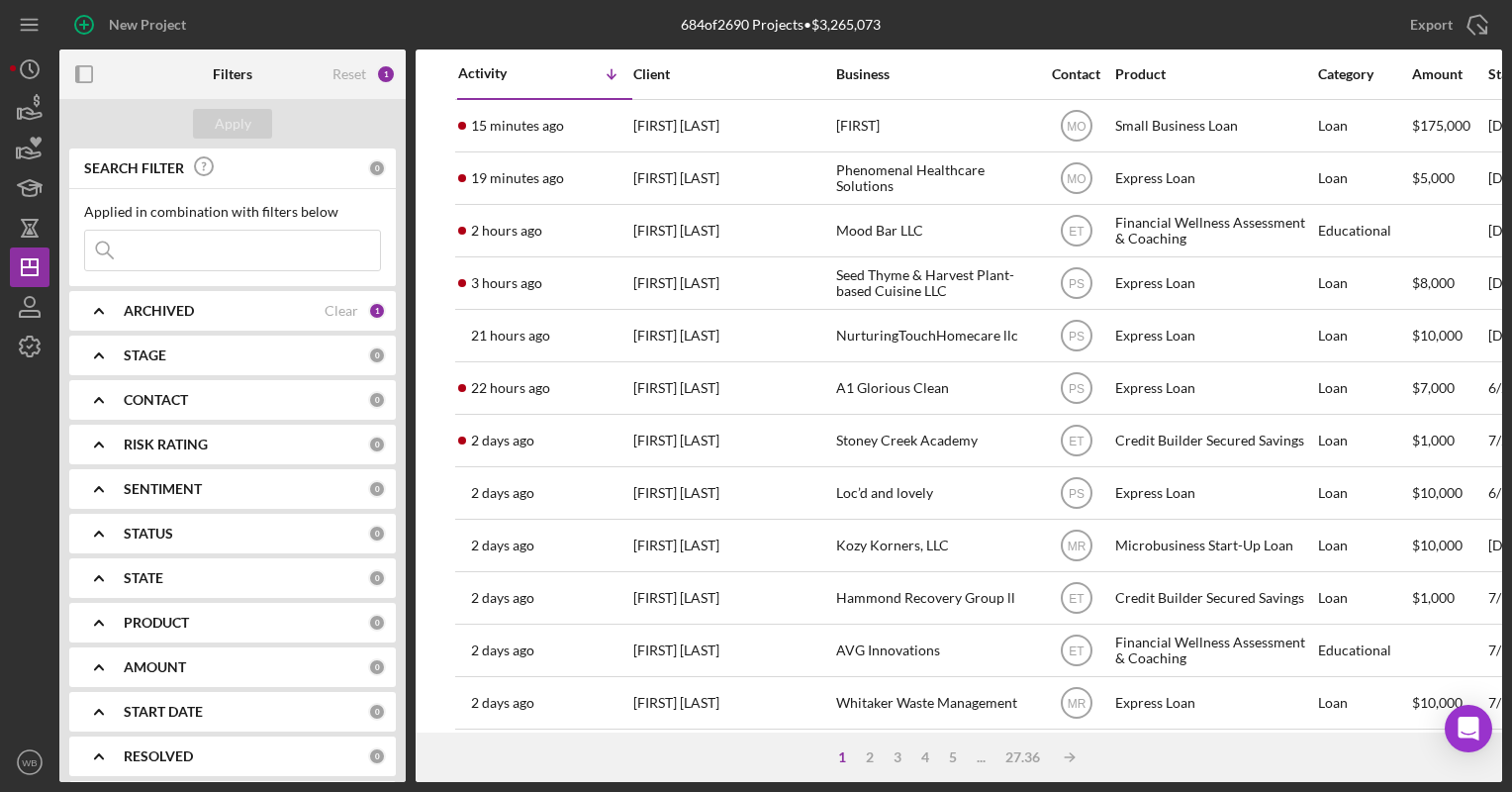 click at bounding box center [233, 250] 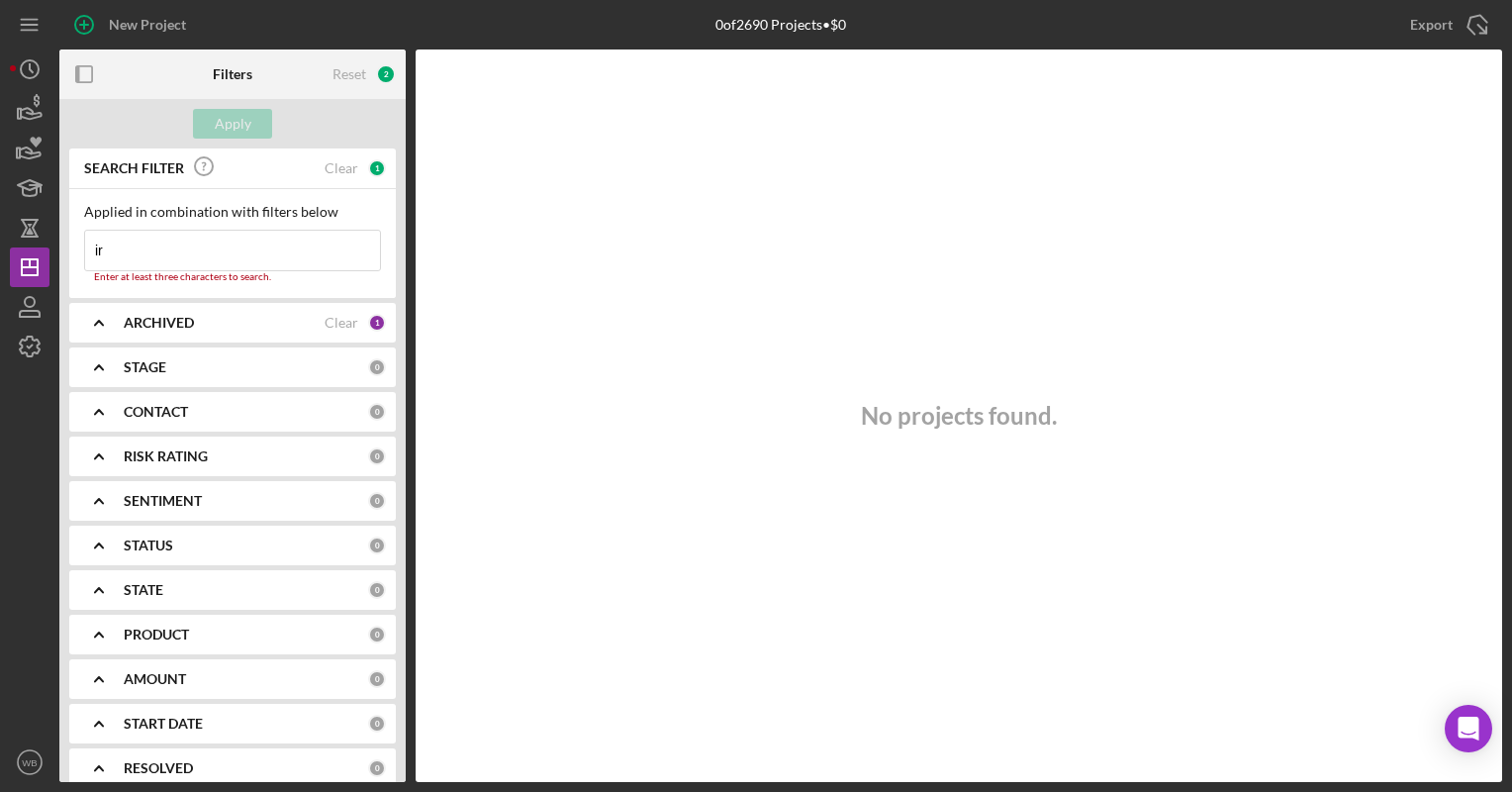 type on "i" 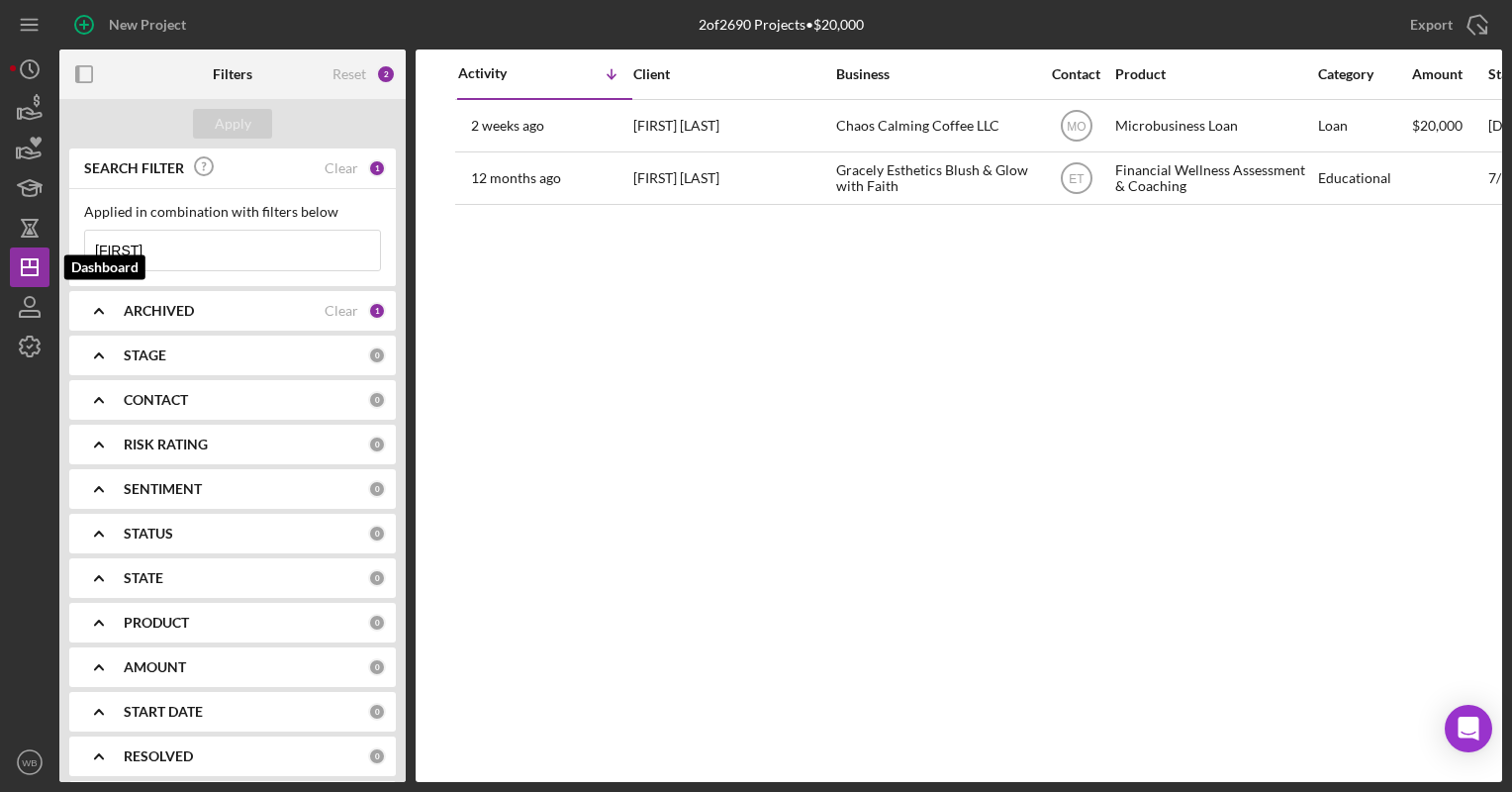 drag, startPoint x: 208, startPoint y: 260, endPoint x: -4, endPoint y: 255, distance: 212.05895 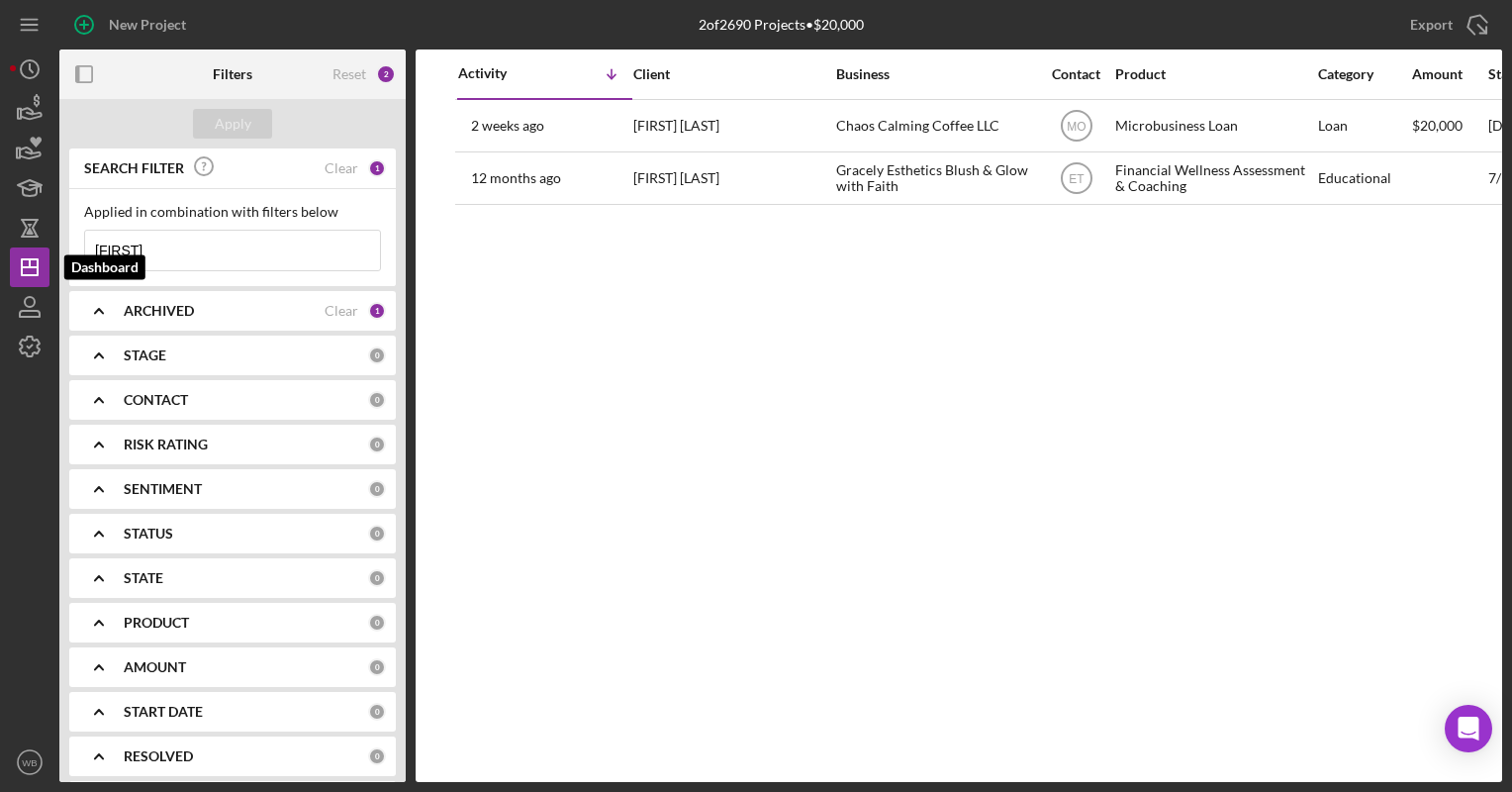 click on "New Project 2 of 2690 Projects • $20,000 Icon/Menu Close Export Icon/Export Filters Reset 2 Apply SEARCH FILTER Clear 1 Applied in combination with filters below [FIRST] Icon/Menu Close Icon/Expander ARCHIVED Clear 1 Icon/Expander STAGE 0 Icon/Expander CONTACT 0 Icon/Expander RISK RATING 0 Icon/Expander SENTIMENT 0 Icon/Expander STATUS 0 Icon/Expander STATE 0 Icon/Expander PRODUCT 0 Icon/Expander AMOUNT 0 Icon/Expander START DATE 0 Icon/Expander RESOLVED 0 Icon/Expander RESOLUTION 0 Icon/Expander CLOSING DATE 0 Icon/Expander LATEST ACTIVITY 0 Activity Icon/Table Sort Arrow Client Business Contact Product Category Amount Started Closing Checklist Stage Status Sentiment Risk Rating Resolution Resolved State View 2 weeks ago [FIRST] [LAST] [FIRST] [LAST] Icon/User Photo MO Microbusiness Loan Loan $20,000 [DATE] In Review Ongoing 5 SC Icon/Navigate 12 months ago [FIRST] [FIRST] [LAST] Icon/User Photo" at bounding box center [756, 396] 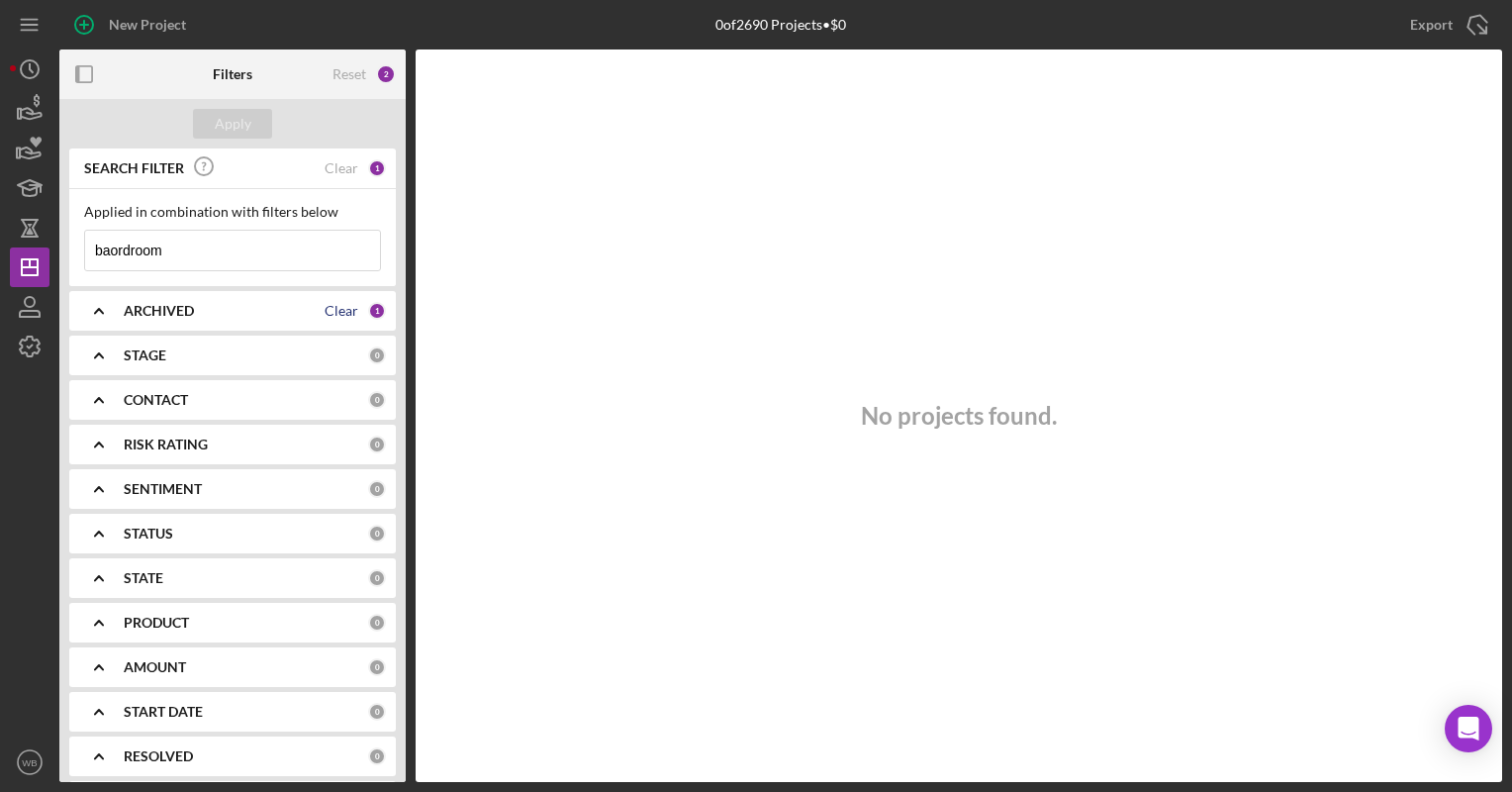 click on "Clear" at bounding box center (341, 311) 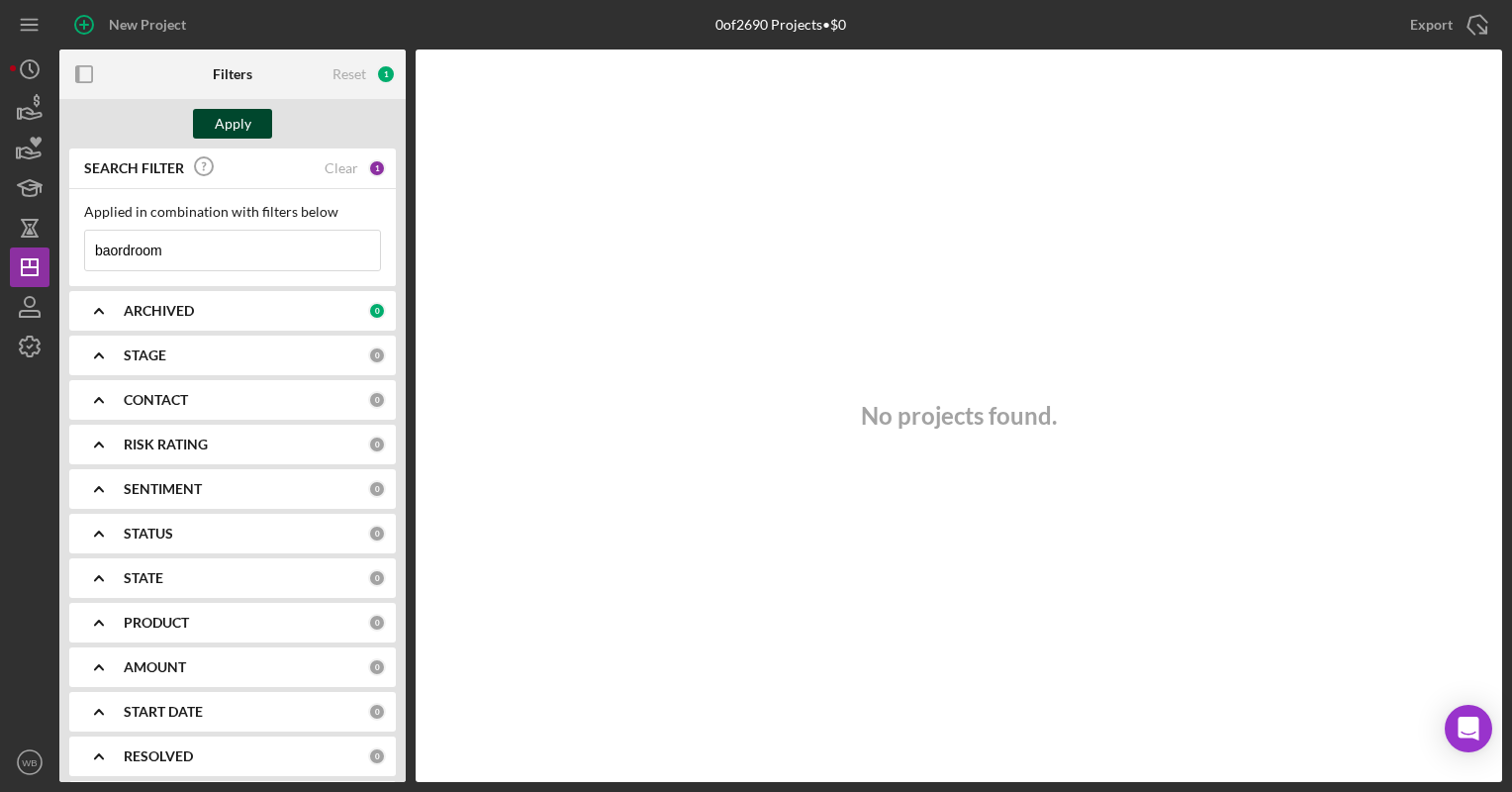 click on "Apply" at bounding box center [233, 124] 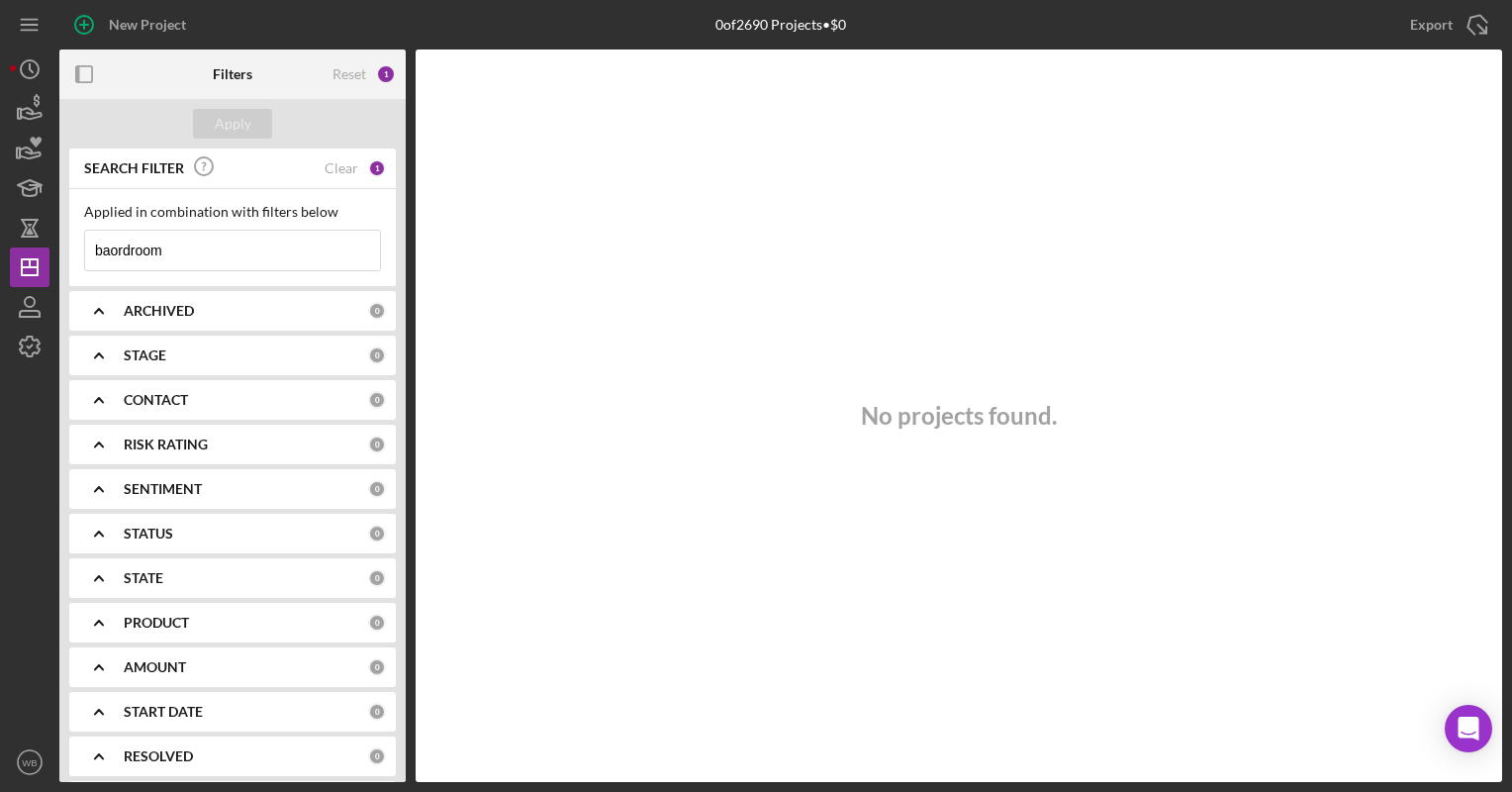 click on "baordroom" at bounding box center (233, 250) 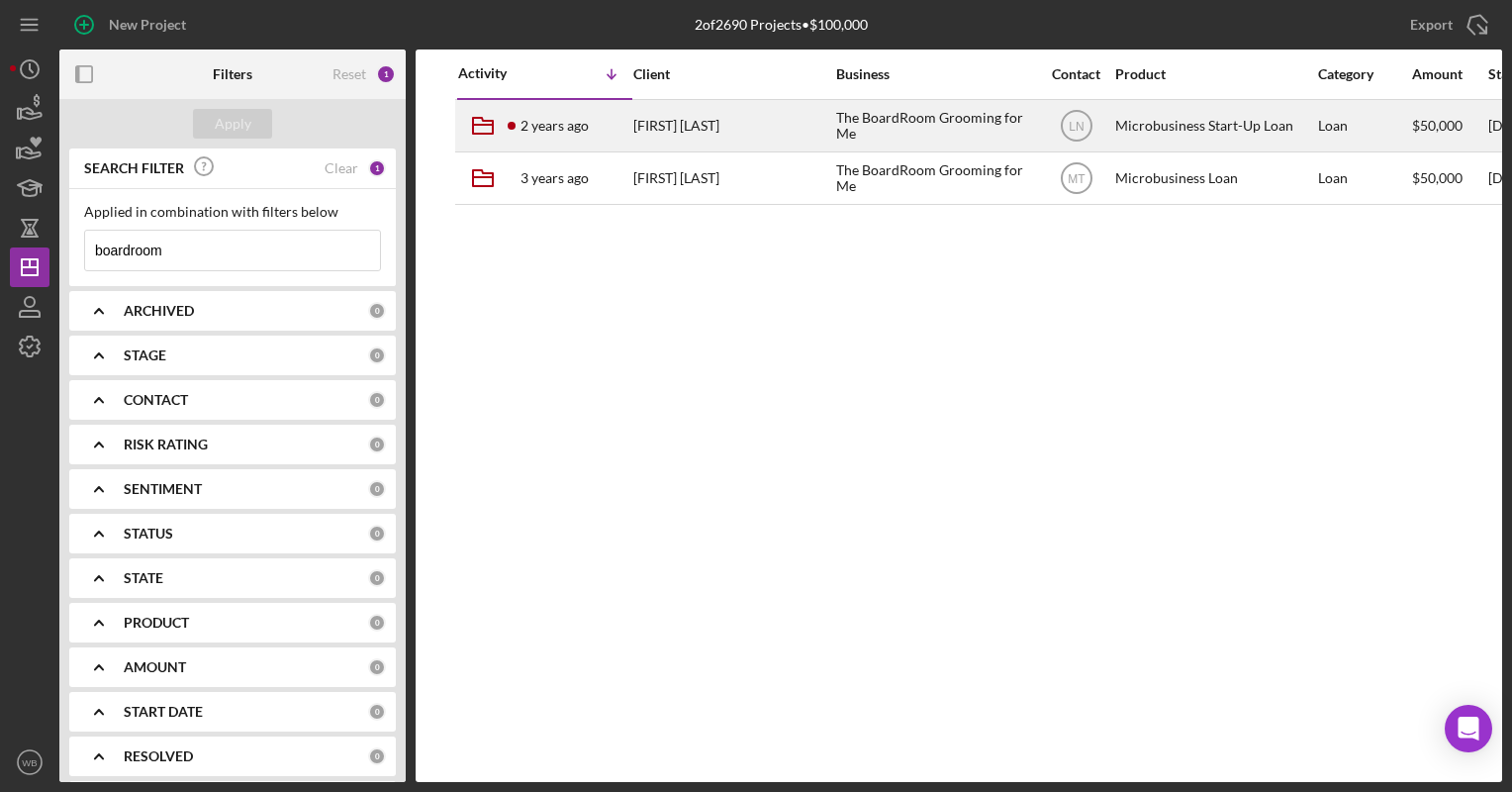 type on "boardroom" 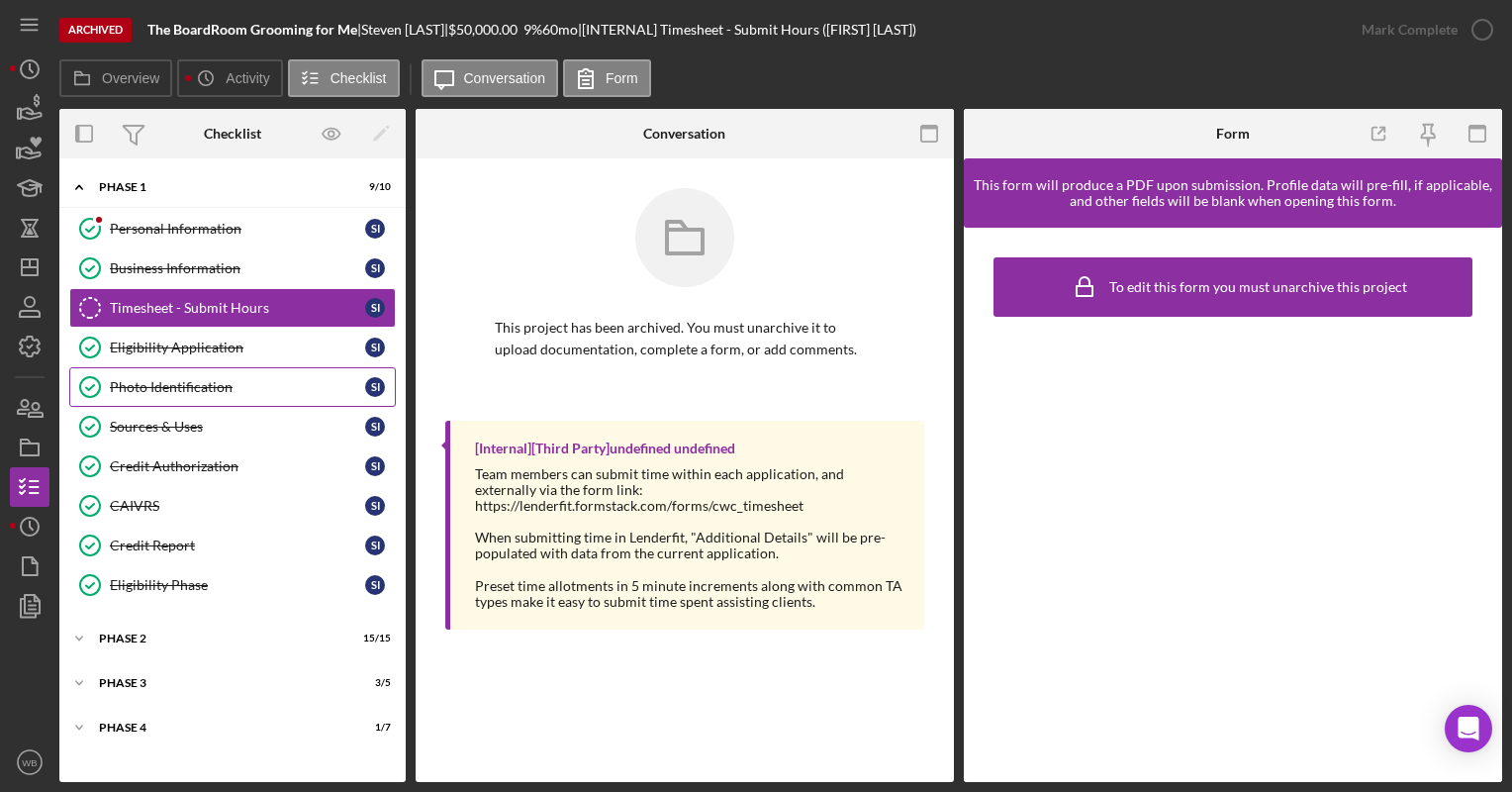 click on "Photo Identification" at bounding box center [237, 387] 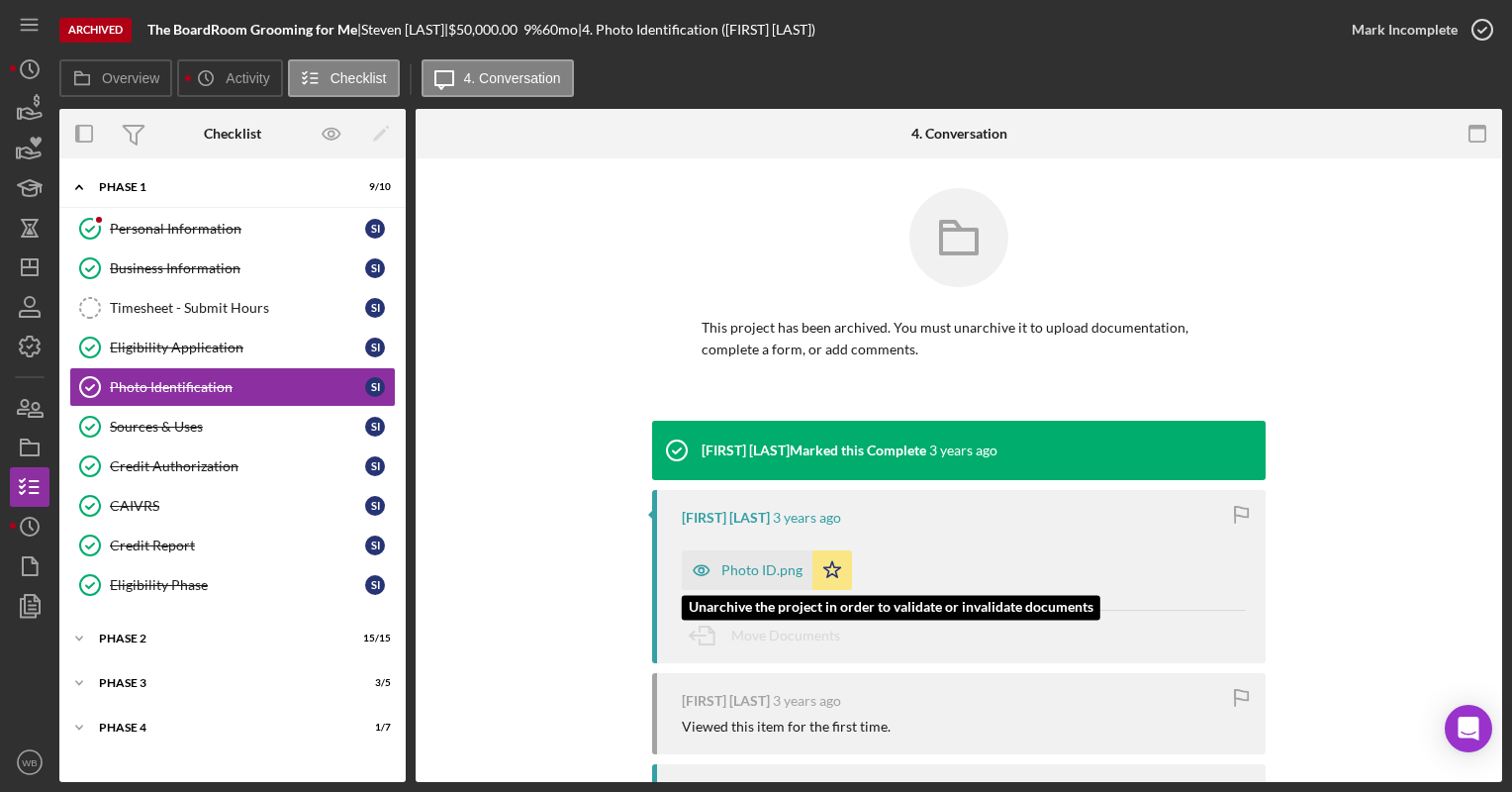 click on "Photo ID.png" at bounding box center [762, 570] 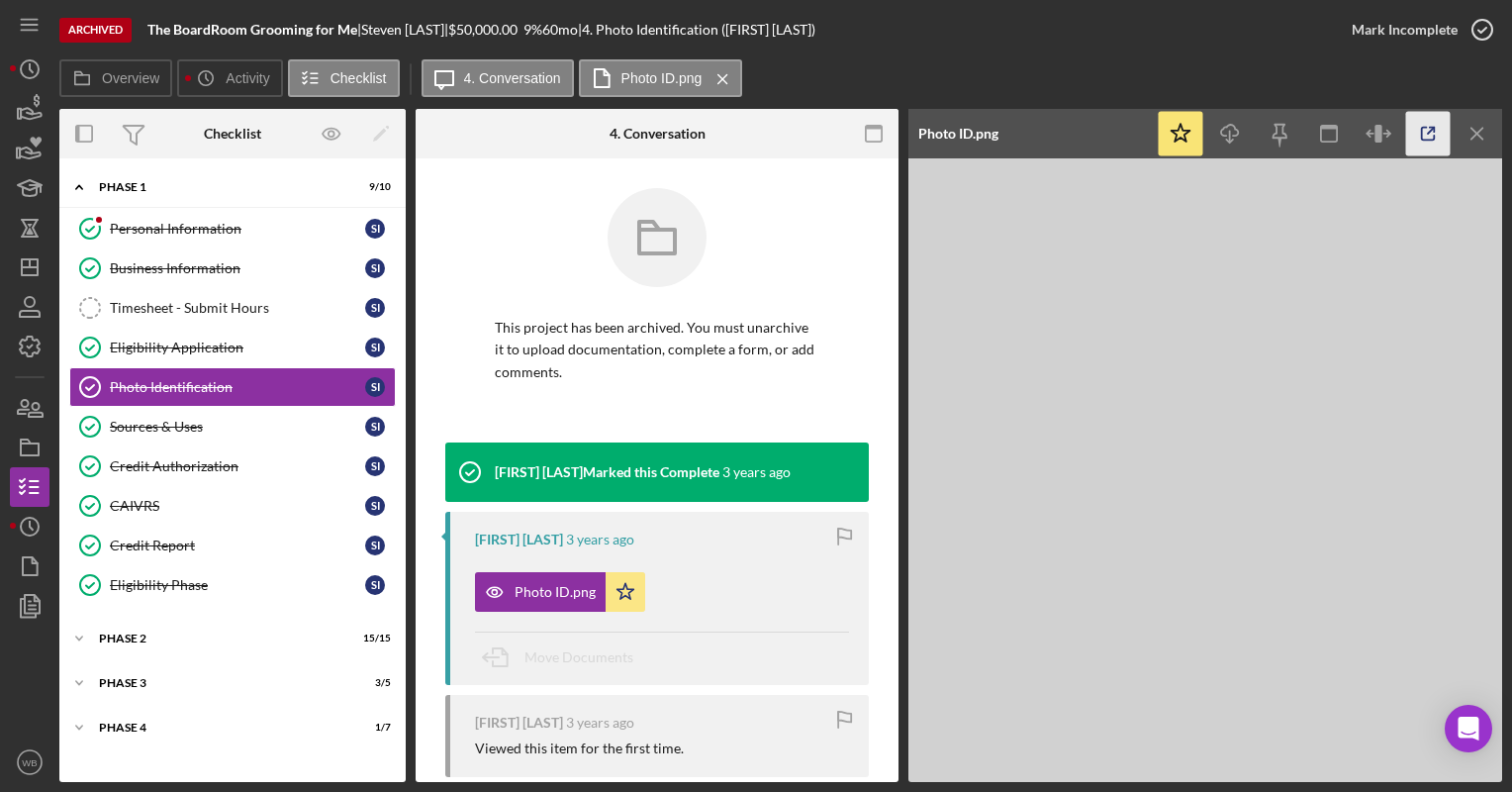 click 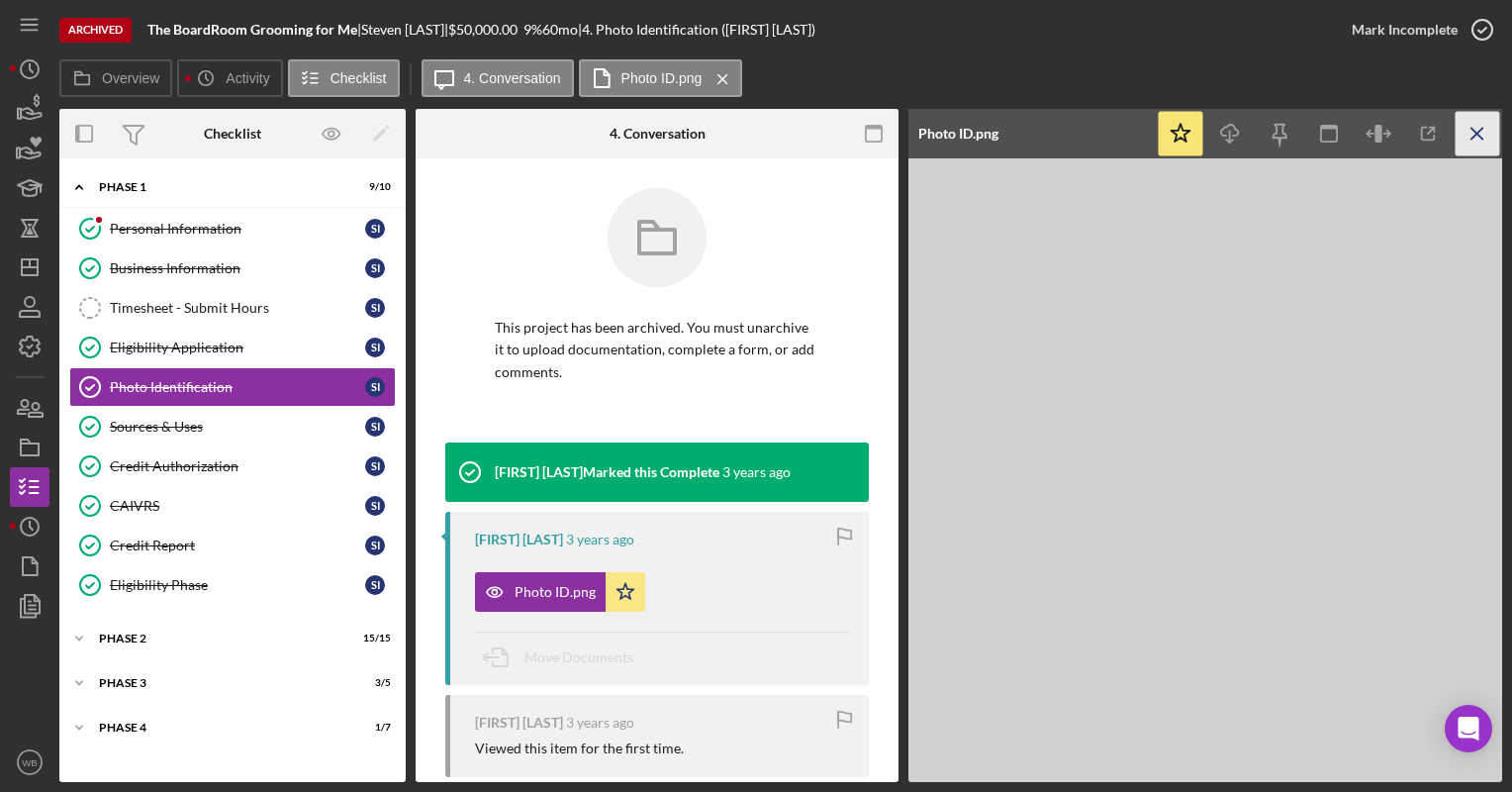 click on "Icon/Menu Close" 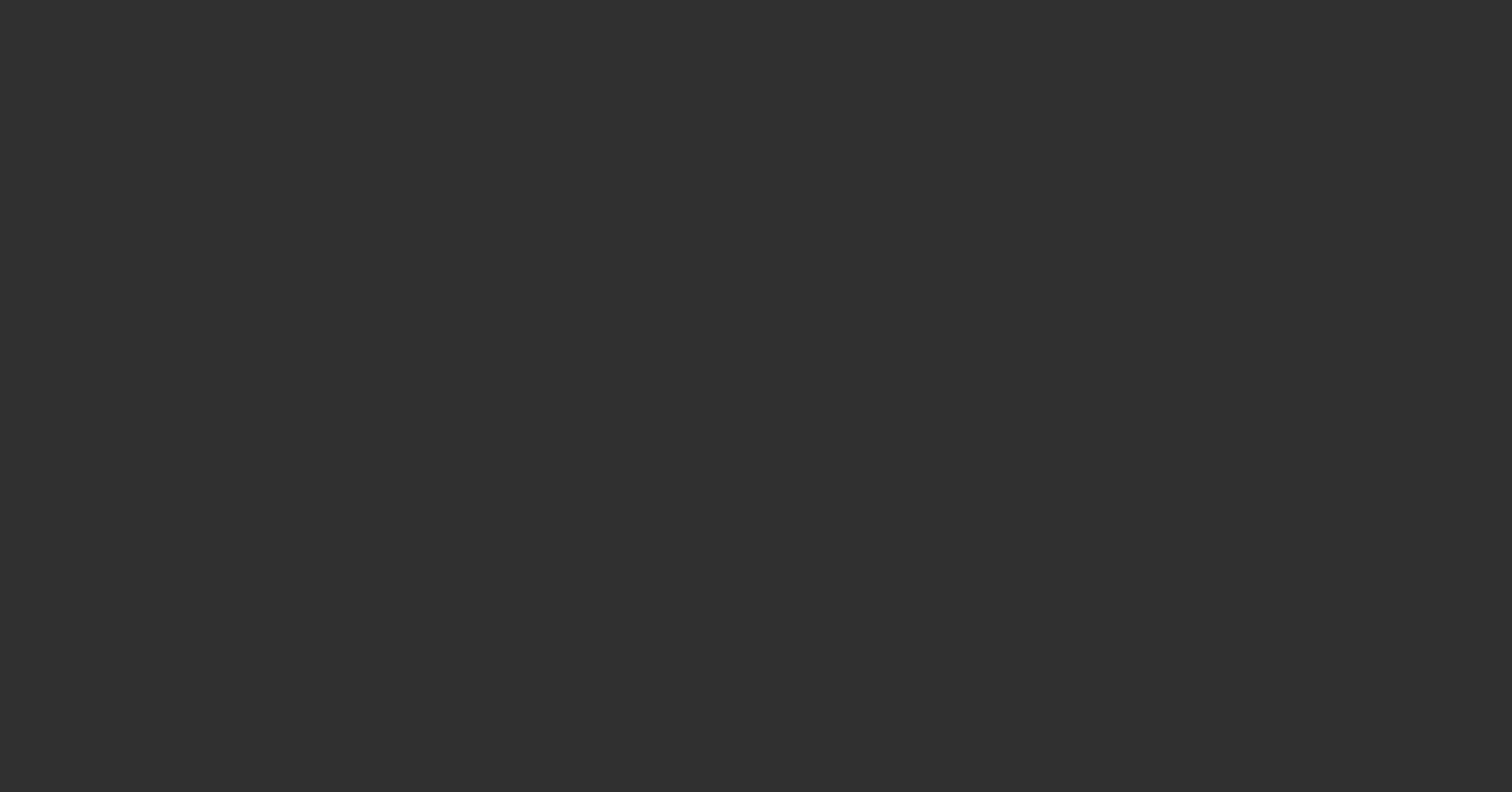 scroll, scrollTop: 0, scrollLeft: 0, axis: both 